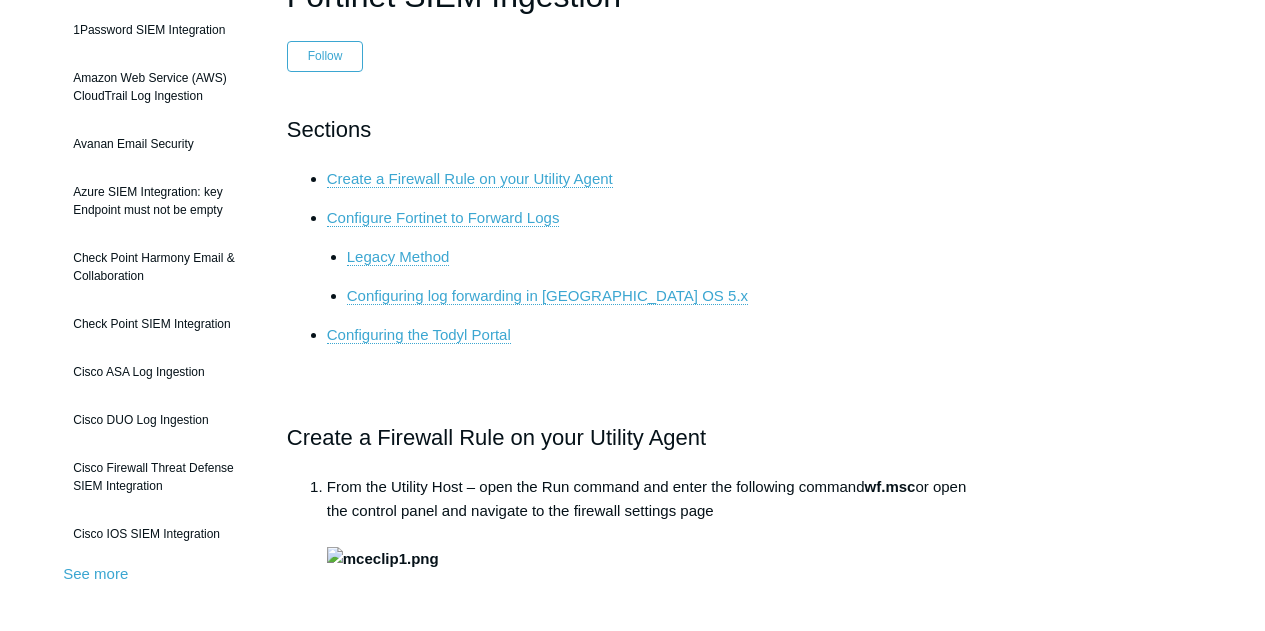 scroll, scrollTop: 0, scrollLeft: 0, axis: both 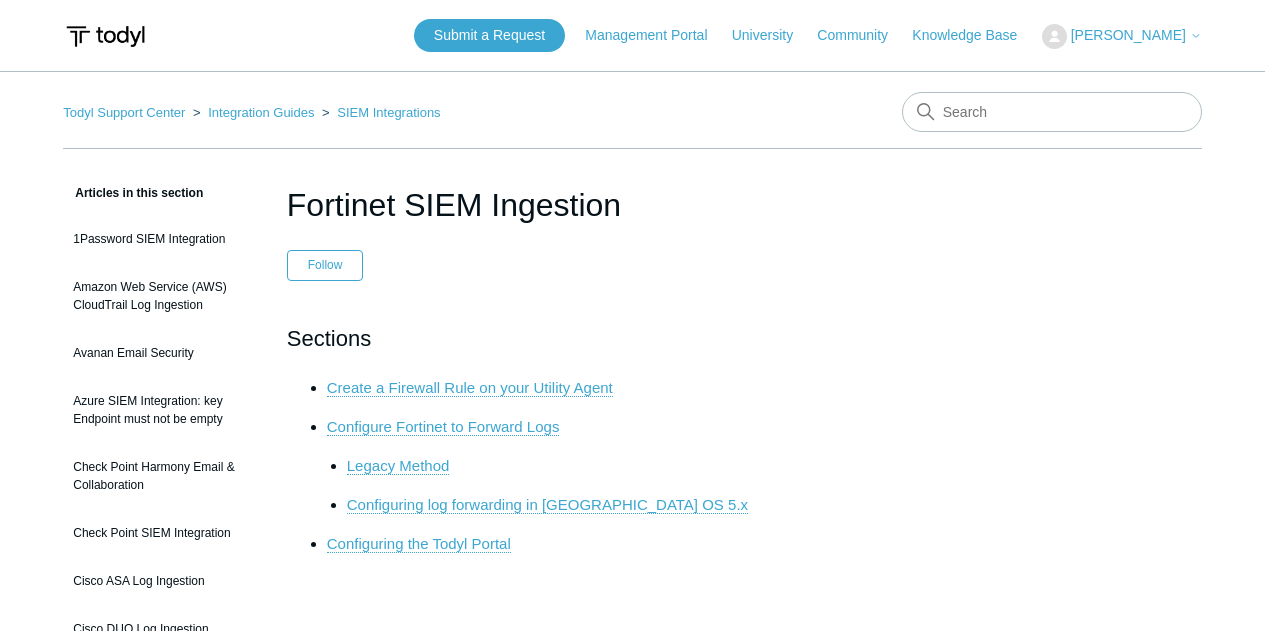 click on "Fortinet SIEM Ingestion
Follow Not yet followed by anyone
Sections
Create a Firewall Rule on your Utility Agent
Configure Fortinet to Forward Logs
Legacy Method
Configuring log forwarding in Fortinet OS 5.x
Configuring the Todyl Portal
Create a Firewall Rule on your Utility Agent
From the Utility Host – open the Run command and enter the following command  wf.msc  or open the control panel and navigate to the firewall settings page
Select  Inbound Rules  on the right side
Right-click and select  New Rule
Select  Custom
Click  Next
Select  All Programs
Click  Next
Use the following settings:
Protocol Type: UDP
Local Port: 514
Click  Next
These IP Addresses
Click  Add
LAN IP of the" at bounding box center [632, 2501] 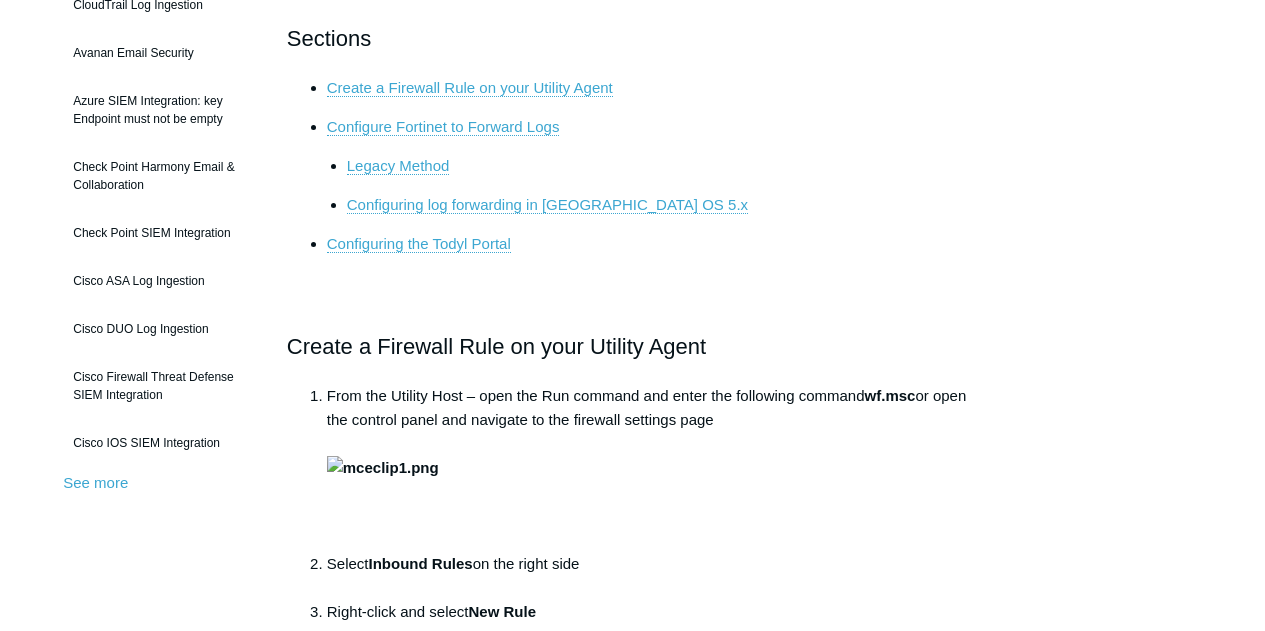 scroll, scrollTop: 0, scrollLeft: 0, axis: both 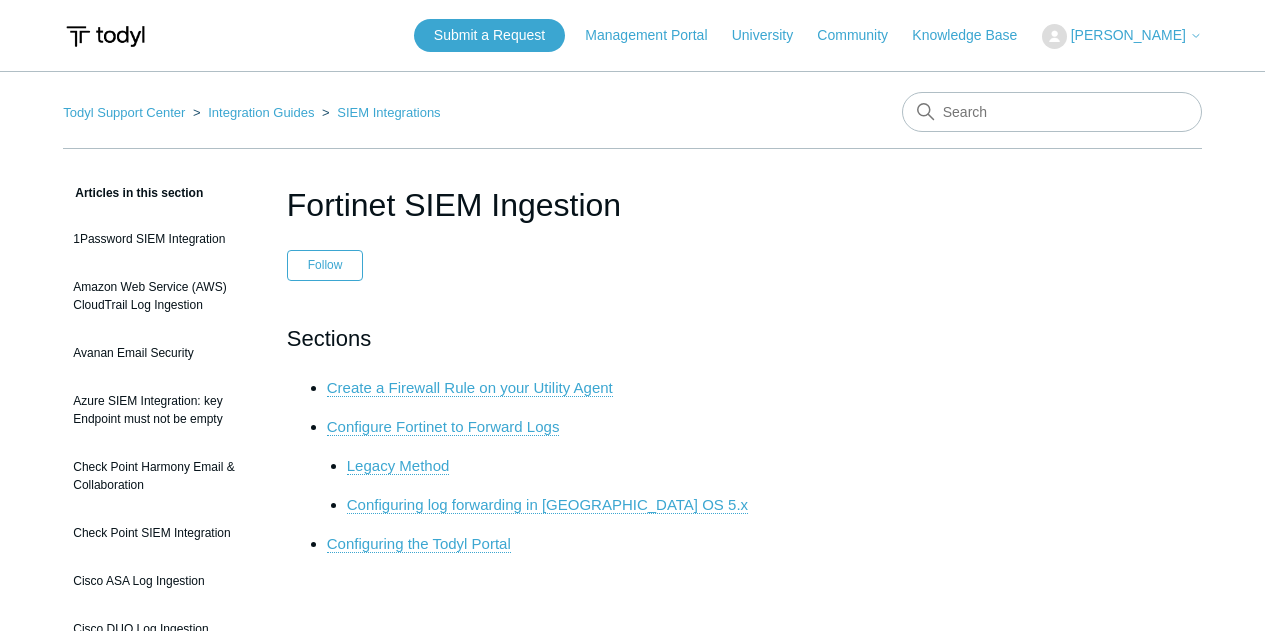 click on "Fortinet SIEM Ingestion" at bounding box center (632, 205) 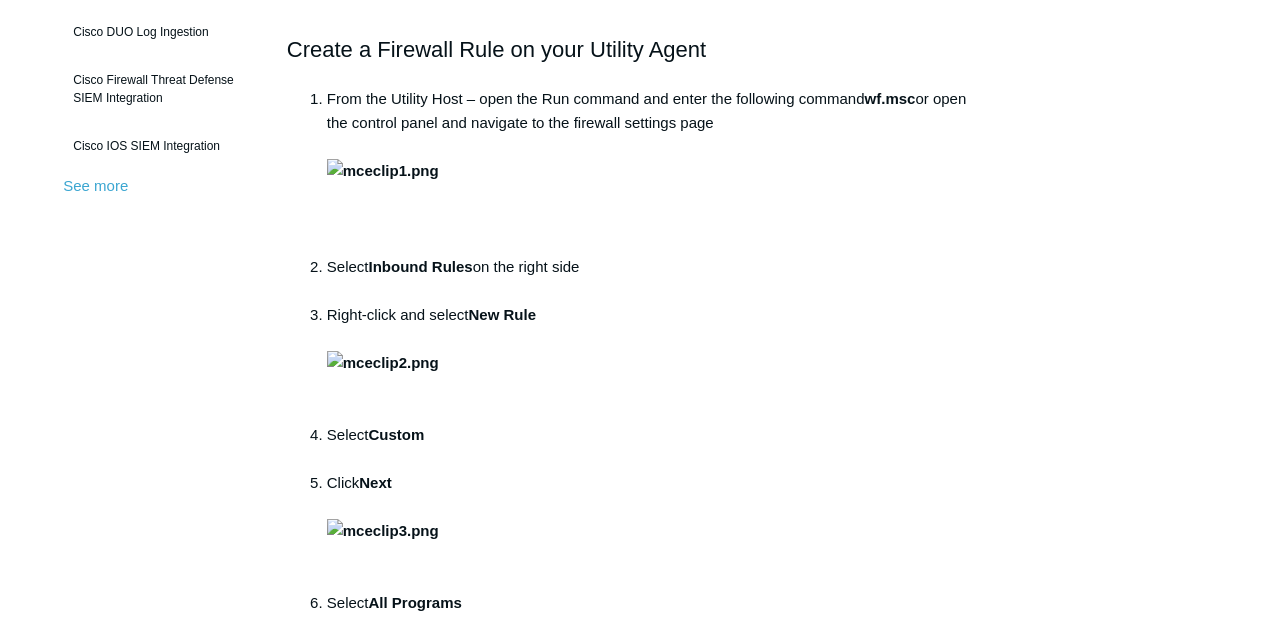 scroll, scrollTop: 0, scrollLeft: 0, axis: both 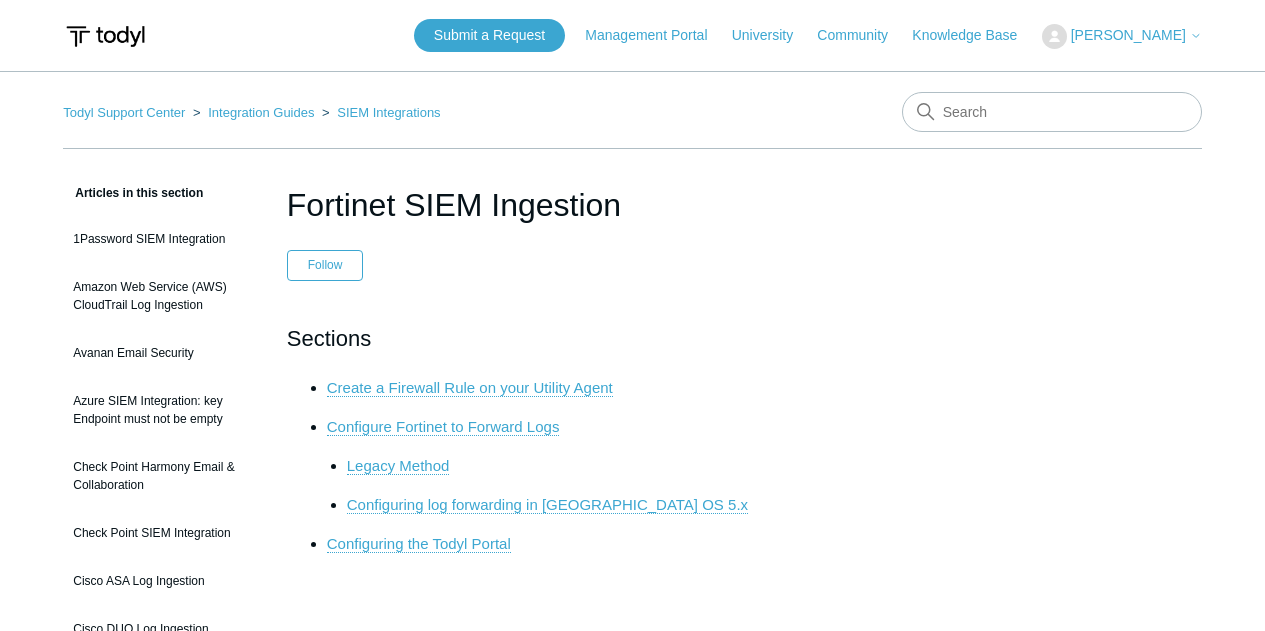 click on "Fortinet SIEM Ingestion
Follow Not yet followed by anyone
Sections
Create a Firewall Rule on your Utility Agent
Configure Fortinet to Forward Logs
Legacy Method
Configuring log forwarding in Fortinet OS 5.x
Configuring the Todyl Portal
Create a Firewall Rule on your Utility Agent
From the Utility Host – open the Run command and enter the following command  wf.msc  or open the control panel and navigate to the firewall settings page
Select  Inbound Rules  on the right side
Right-click and select  New Rule
Select  Custom
Click  Next
Select  All Programs
Click  Next
Use the following settings:
Protocol Type: UDP
Local Port: 514
Click  Next
These IP Addresses
Click  Add
LAN IP of the" at bounding box center [632, 2501] 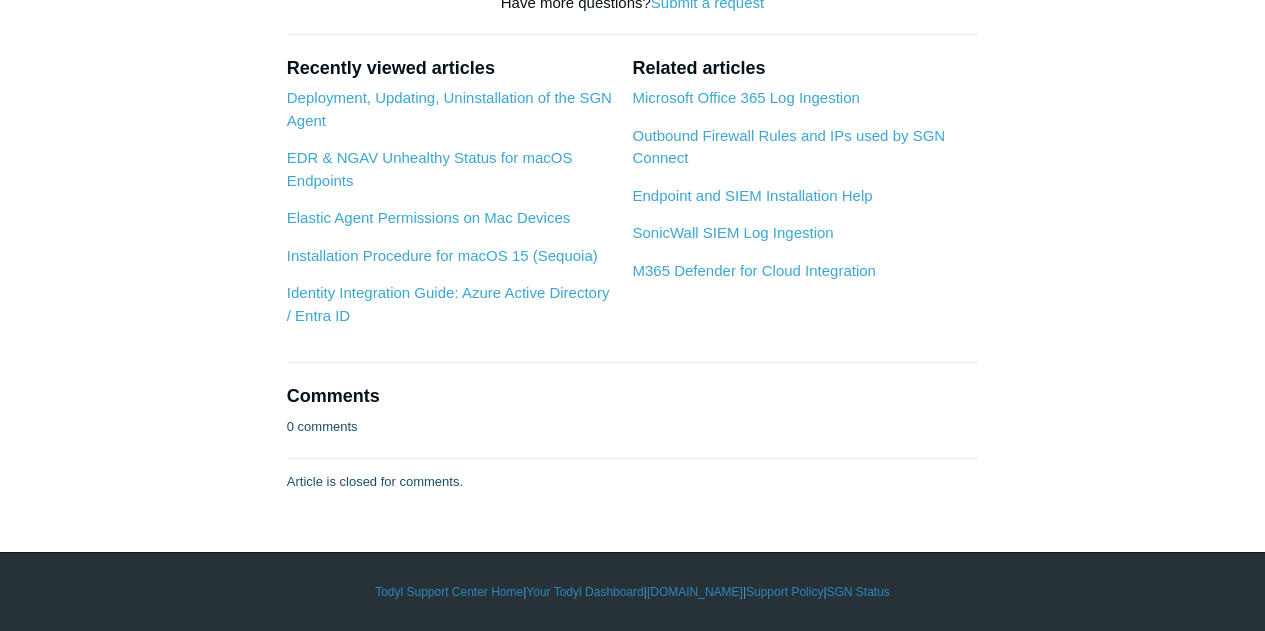scroll, scrollTop: 9400, scrollLeft: 0, axis: vertical 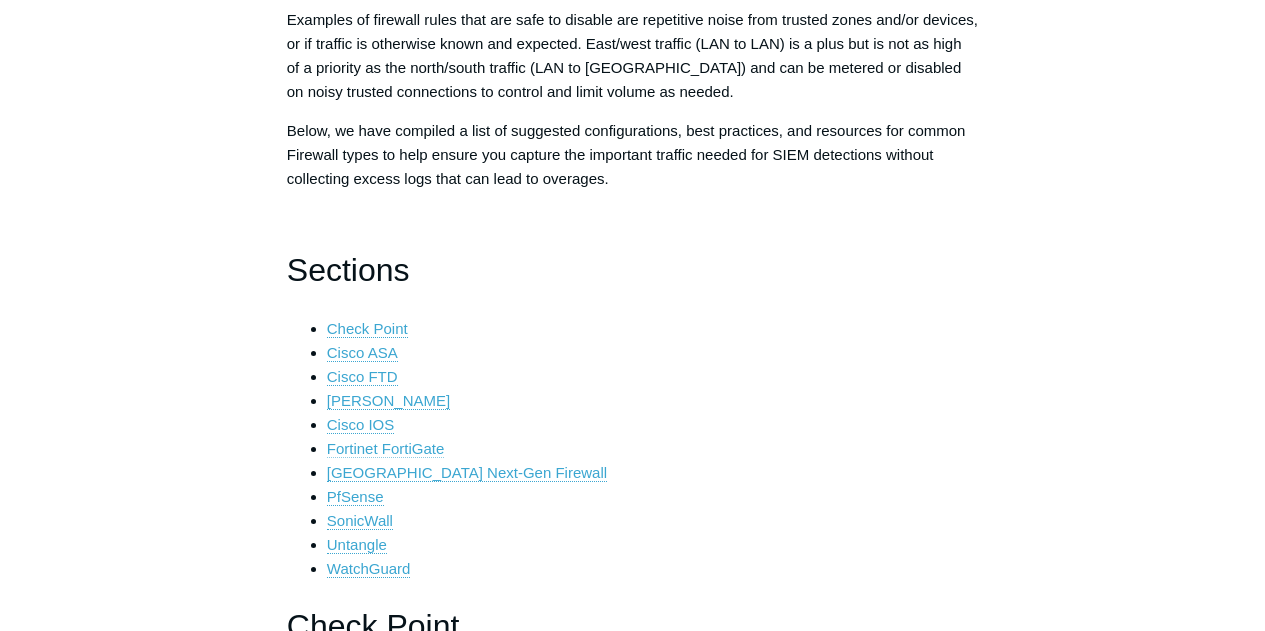 click on "Fortinet FortiGate" at bounding box center [386, 449] 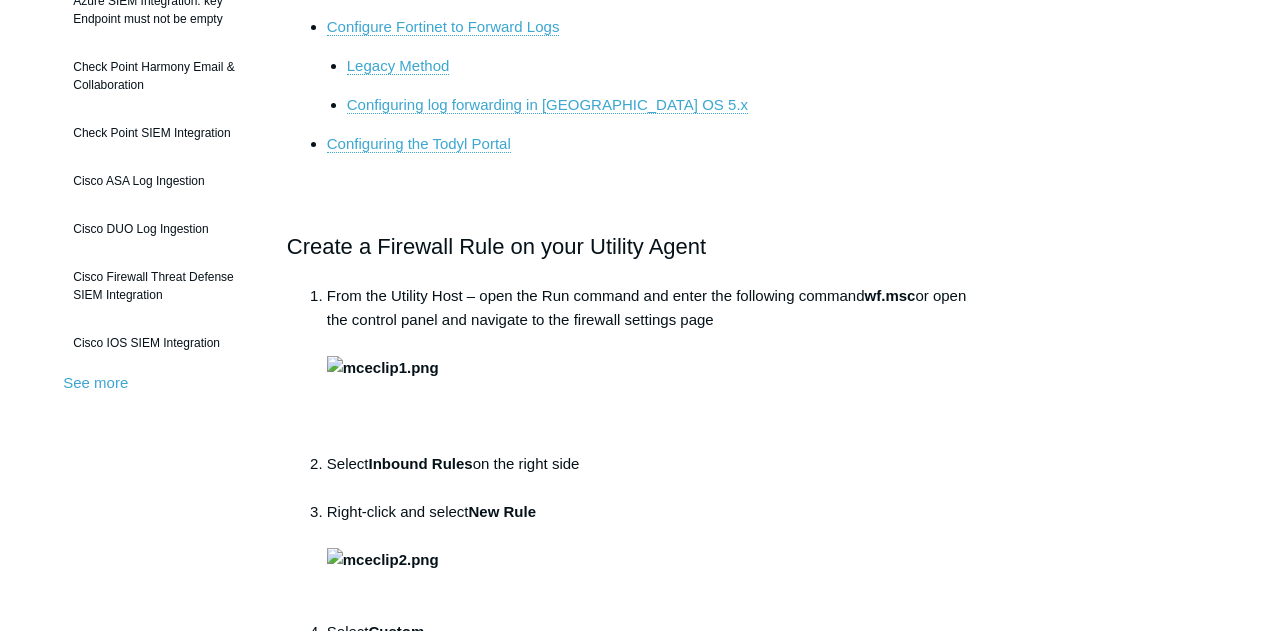 scroll, scrollTop: 0, scrollLeft: 0, axis: both 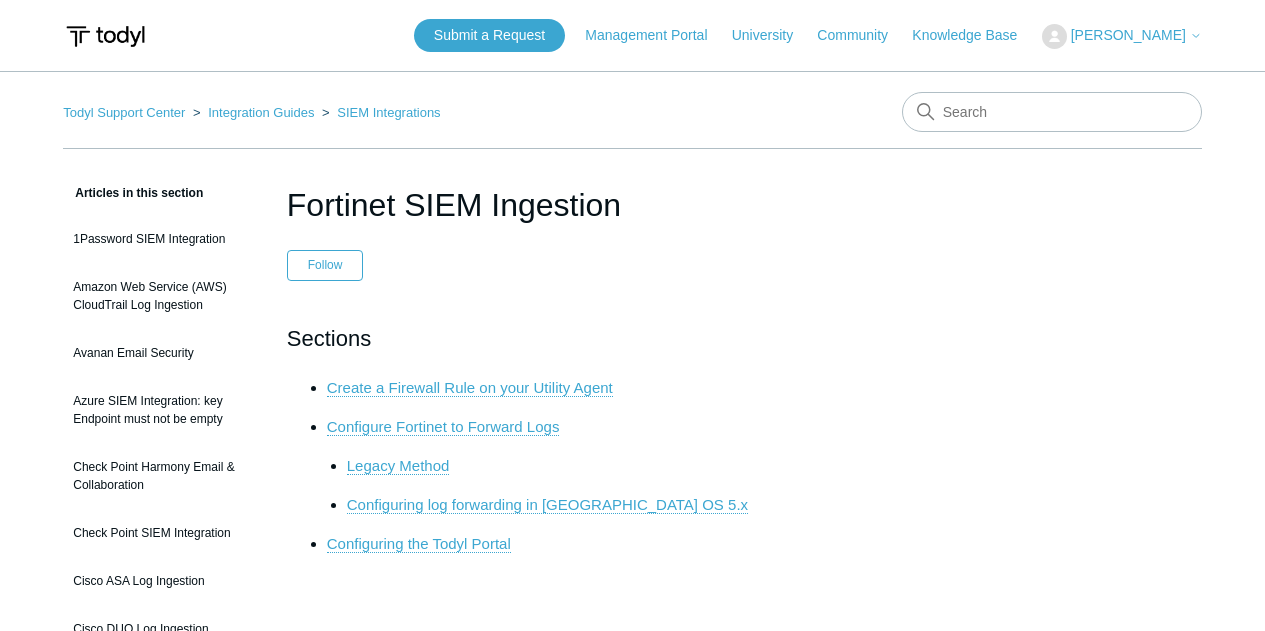 click on "Submit a Request
Management Portal
University
Community
Knowledge Base
[PERSON_NAME]
My Support Requests
Sign out" at bounding box center (632, 35) 